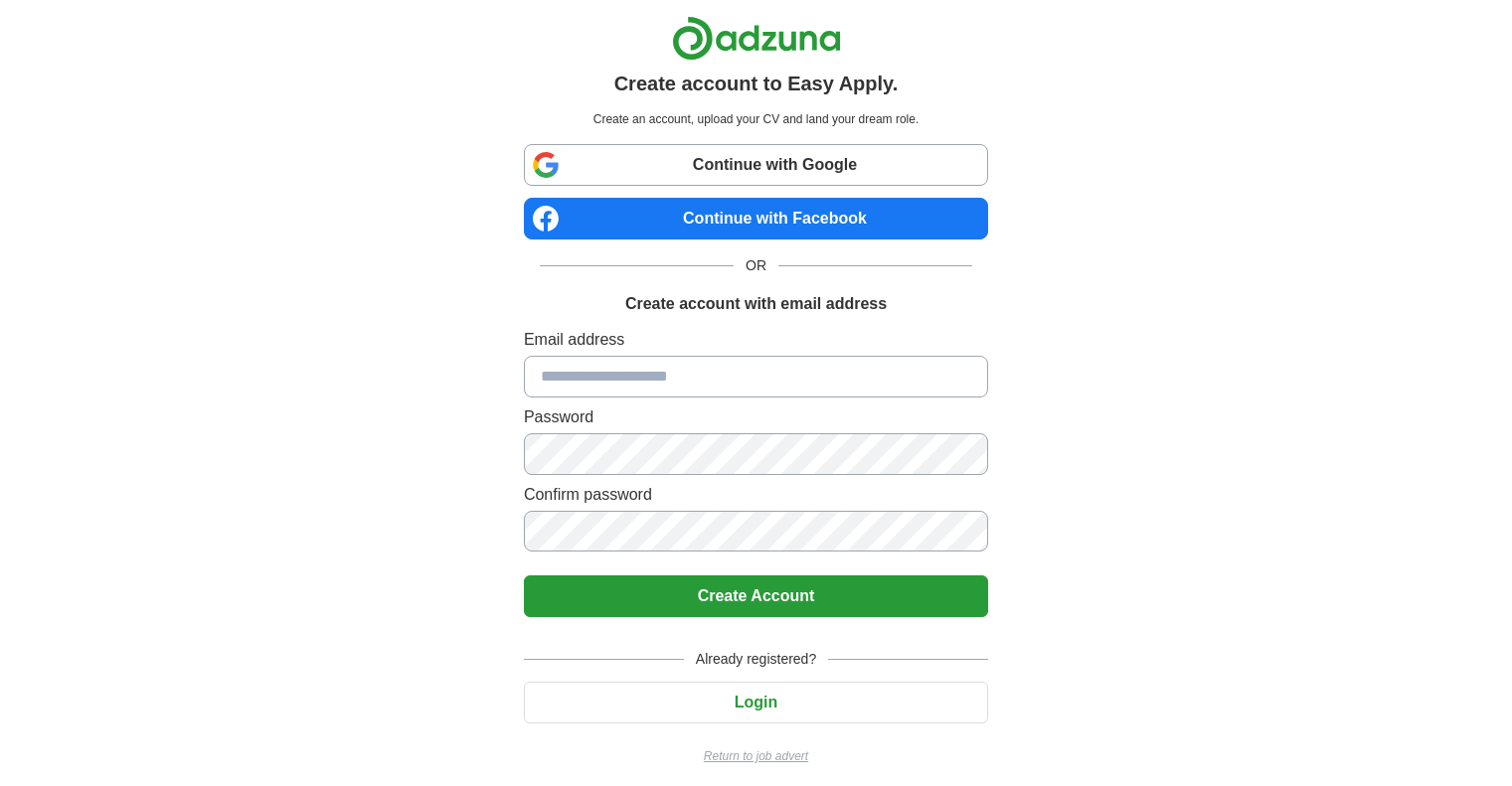 scroll, scrollTop: 0, scrollLeft: 0, axis: both 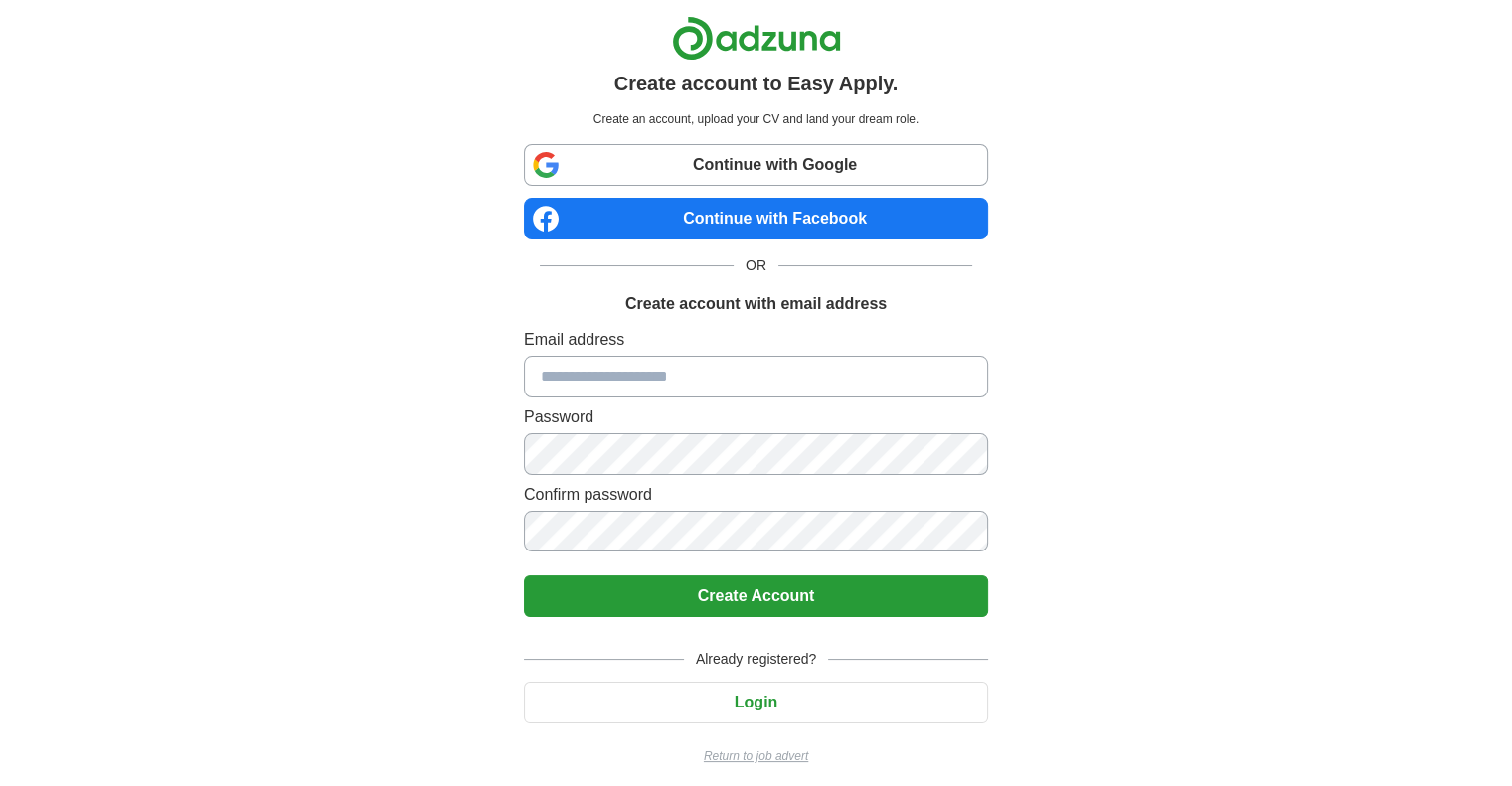 click at bounding box center [756, 377] 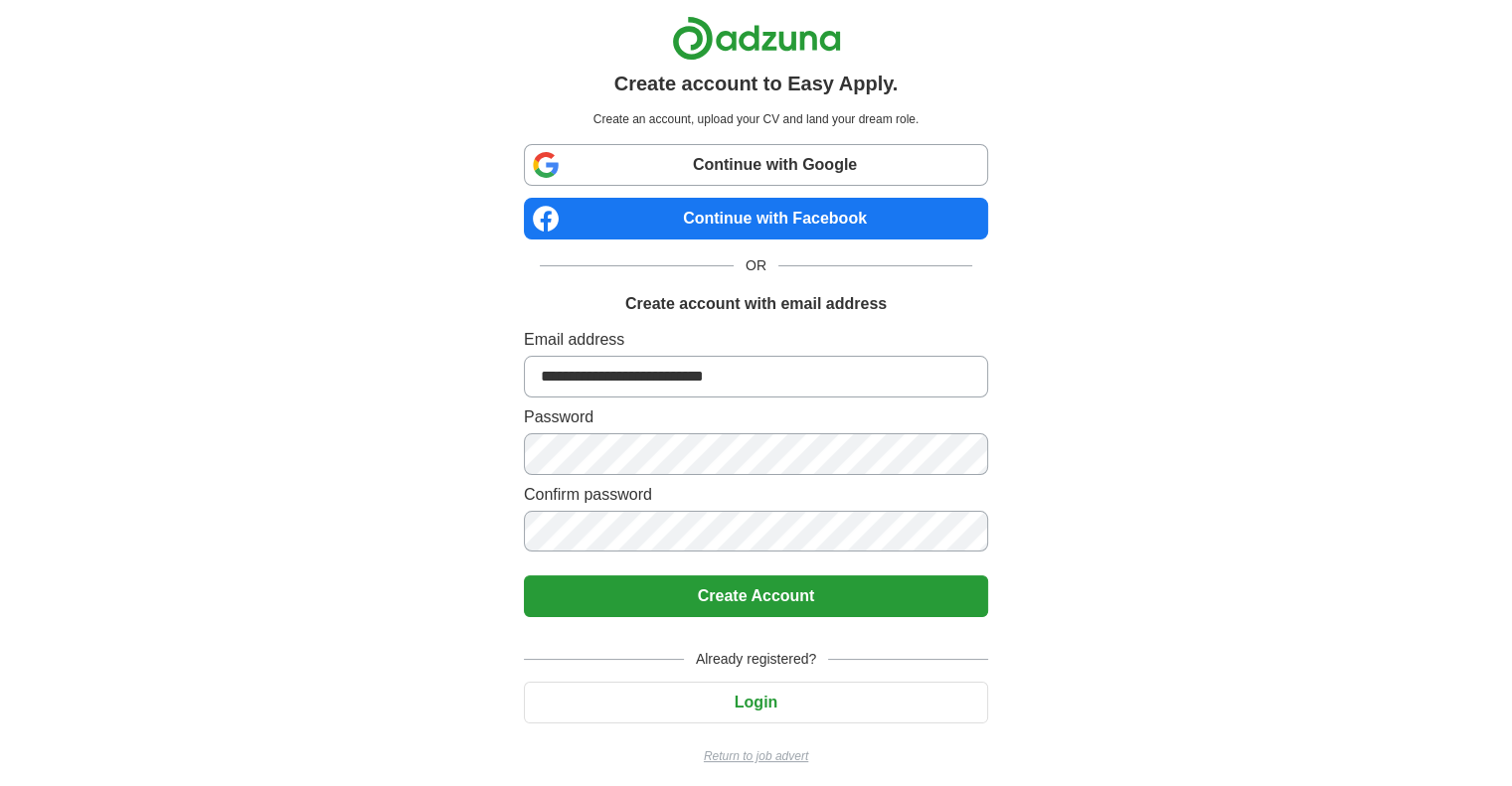 type on "**********" 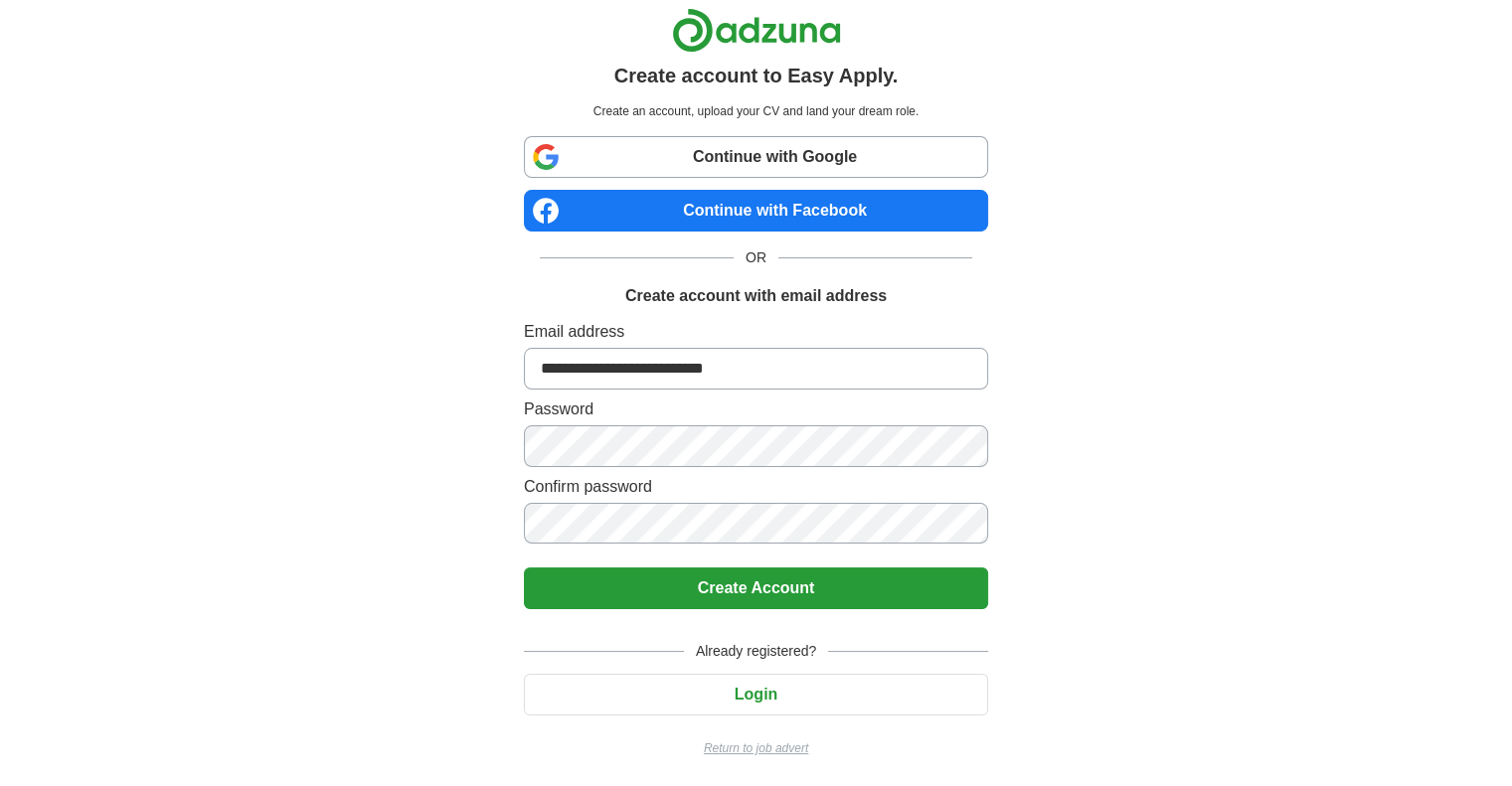 click on "Create Account" at bounding box center (756, 588) 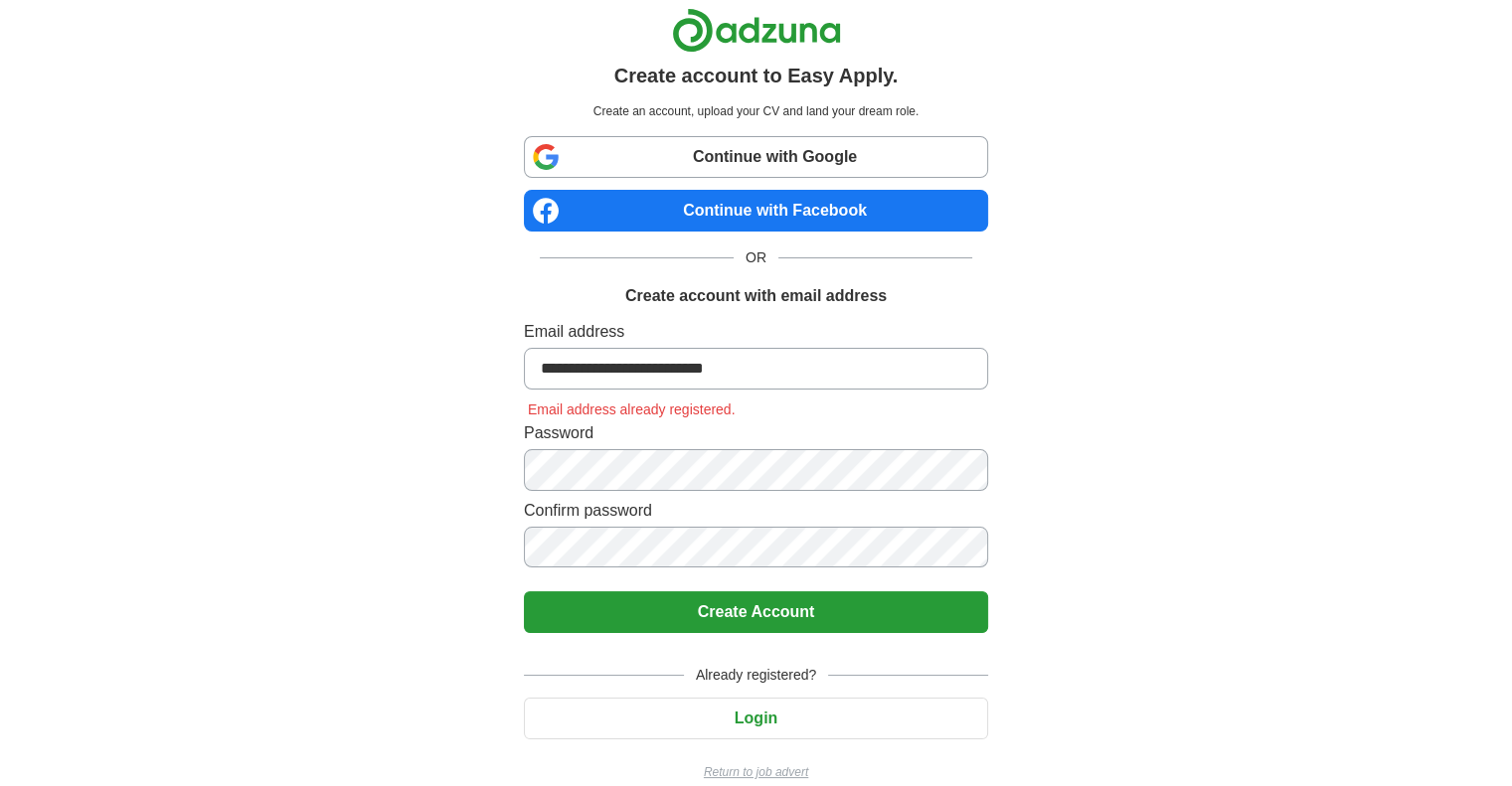 click on "Login" at bounding box center [756, 718] 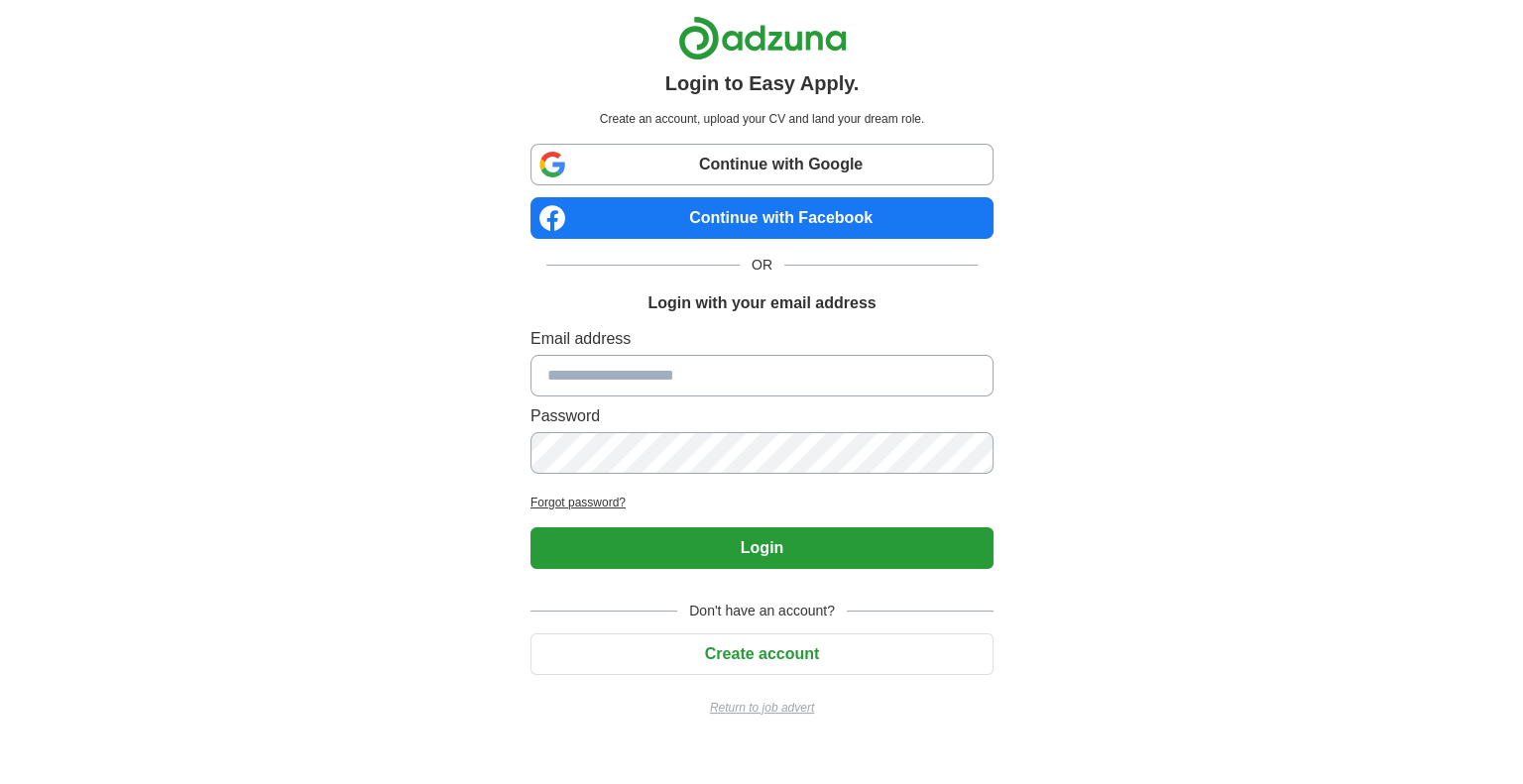 scroll, scrollTop: 0, scrollLeft: 0, axis: both 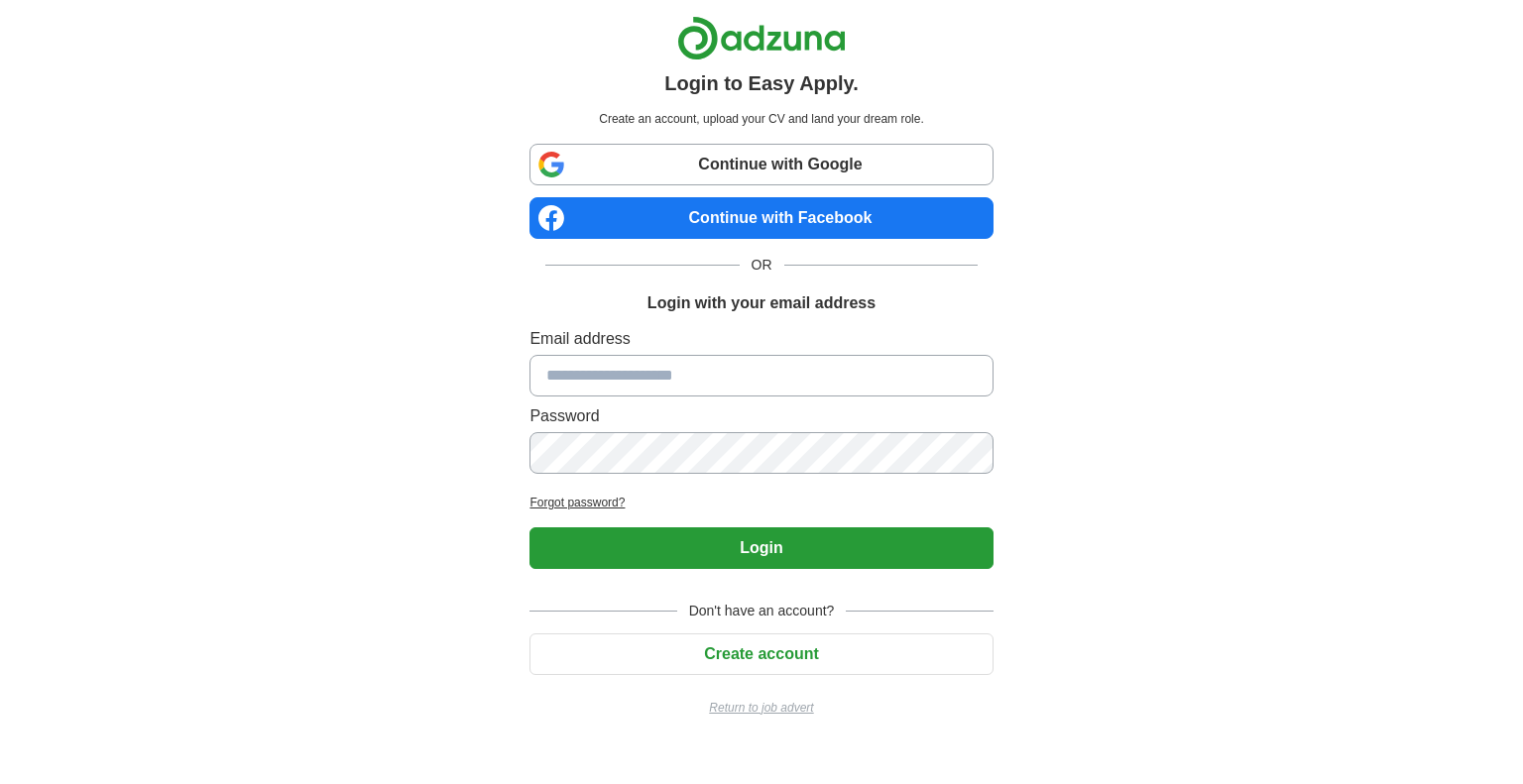 type on "**********" 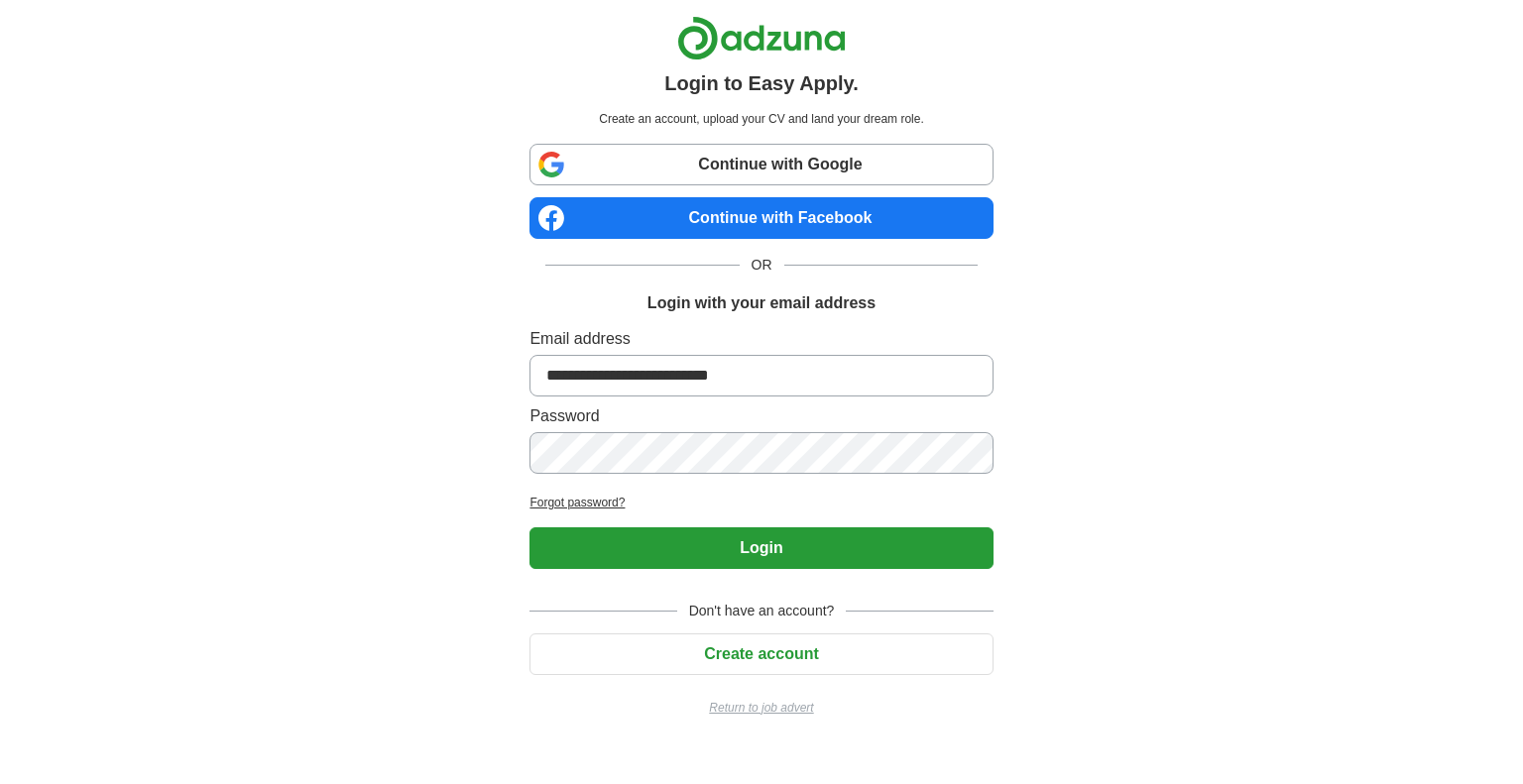 click on "Login" at bounding box center (761, 548) 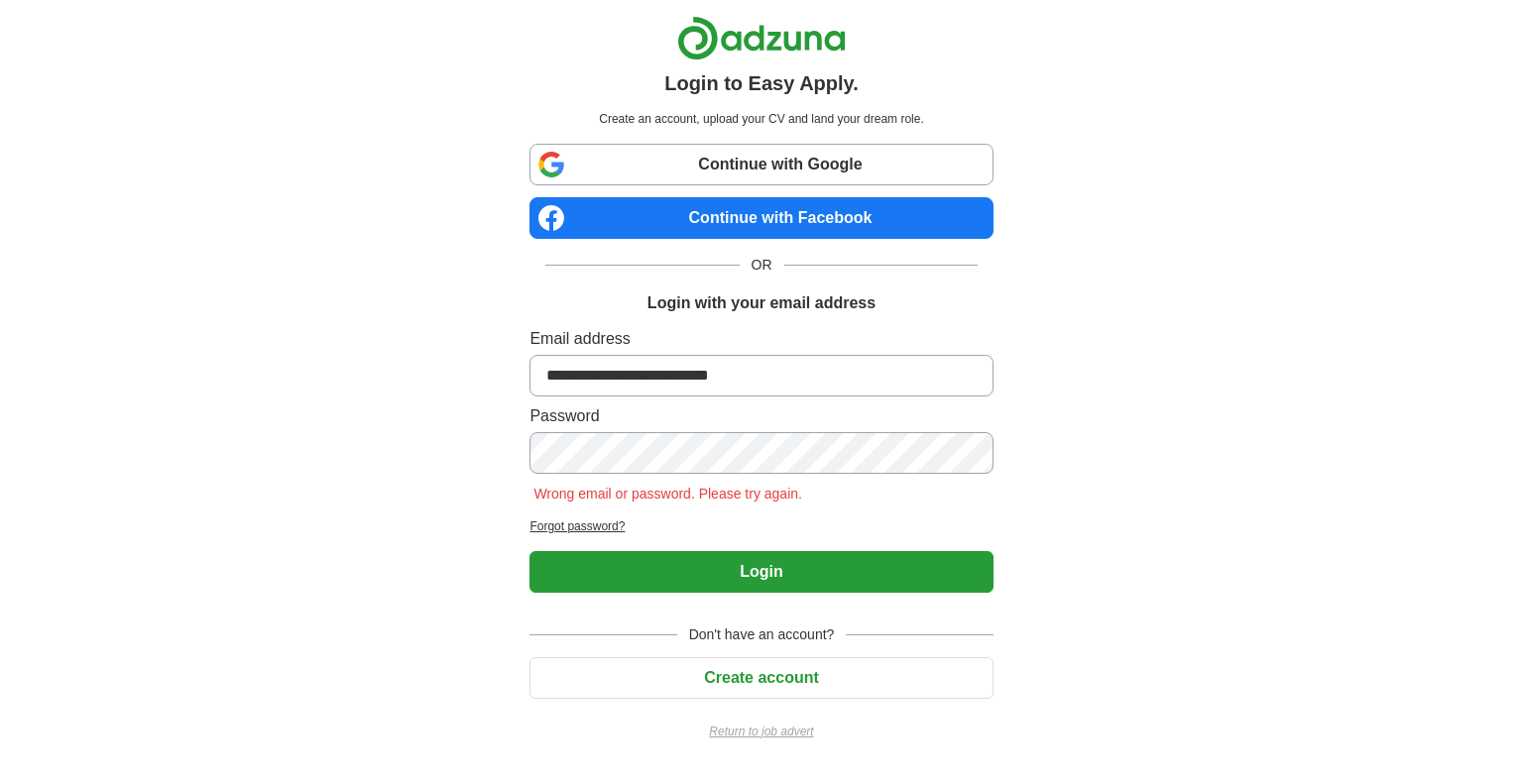 click on "Forgot password?" at bounding box center (761, 526) 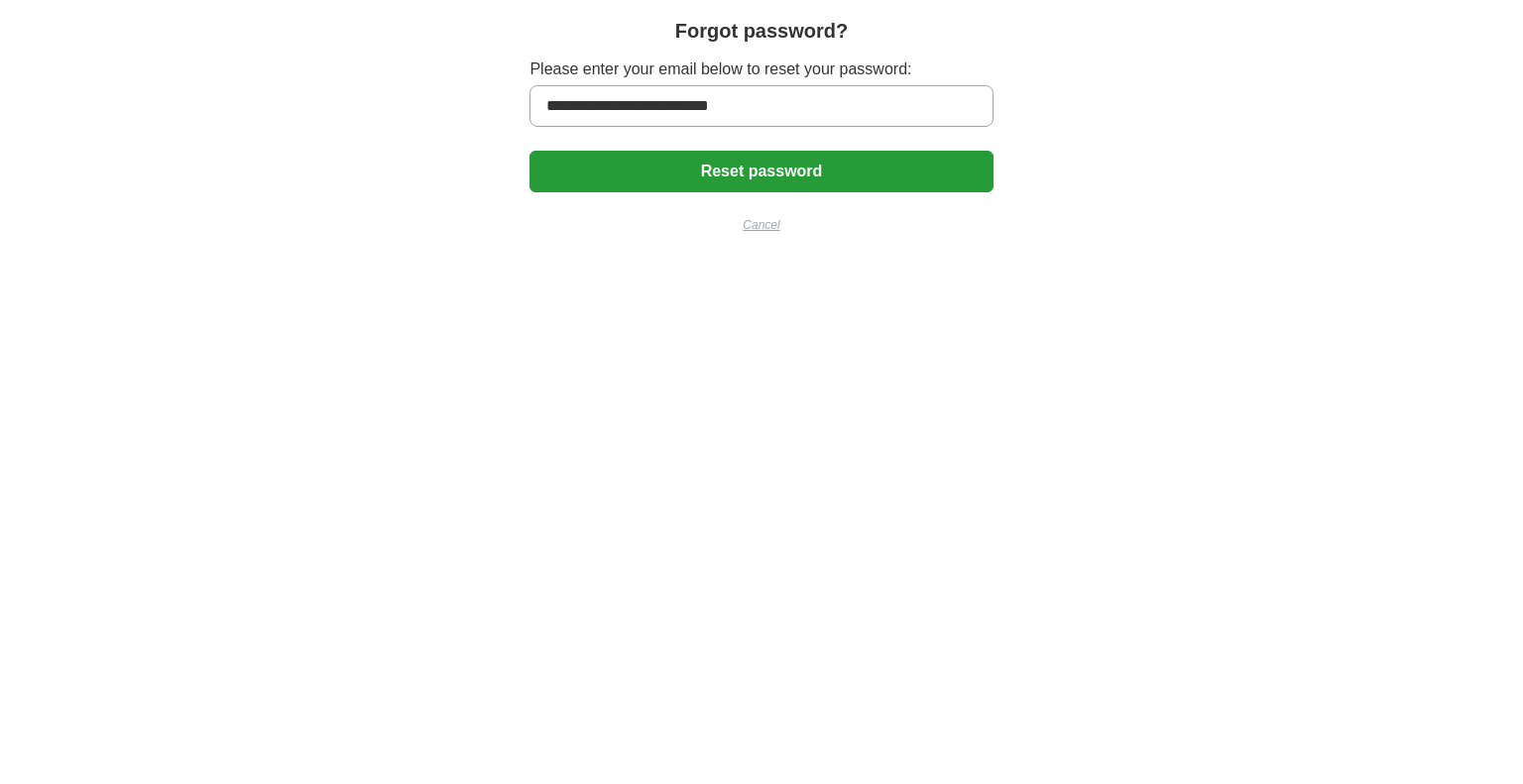 click on "**********" at bounding box center (761, 146) 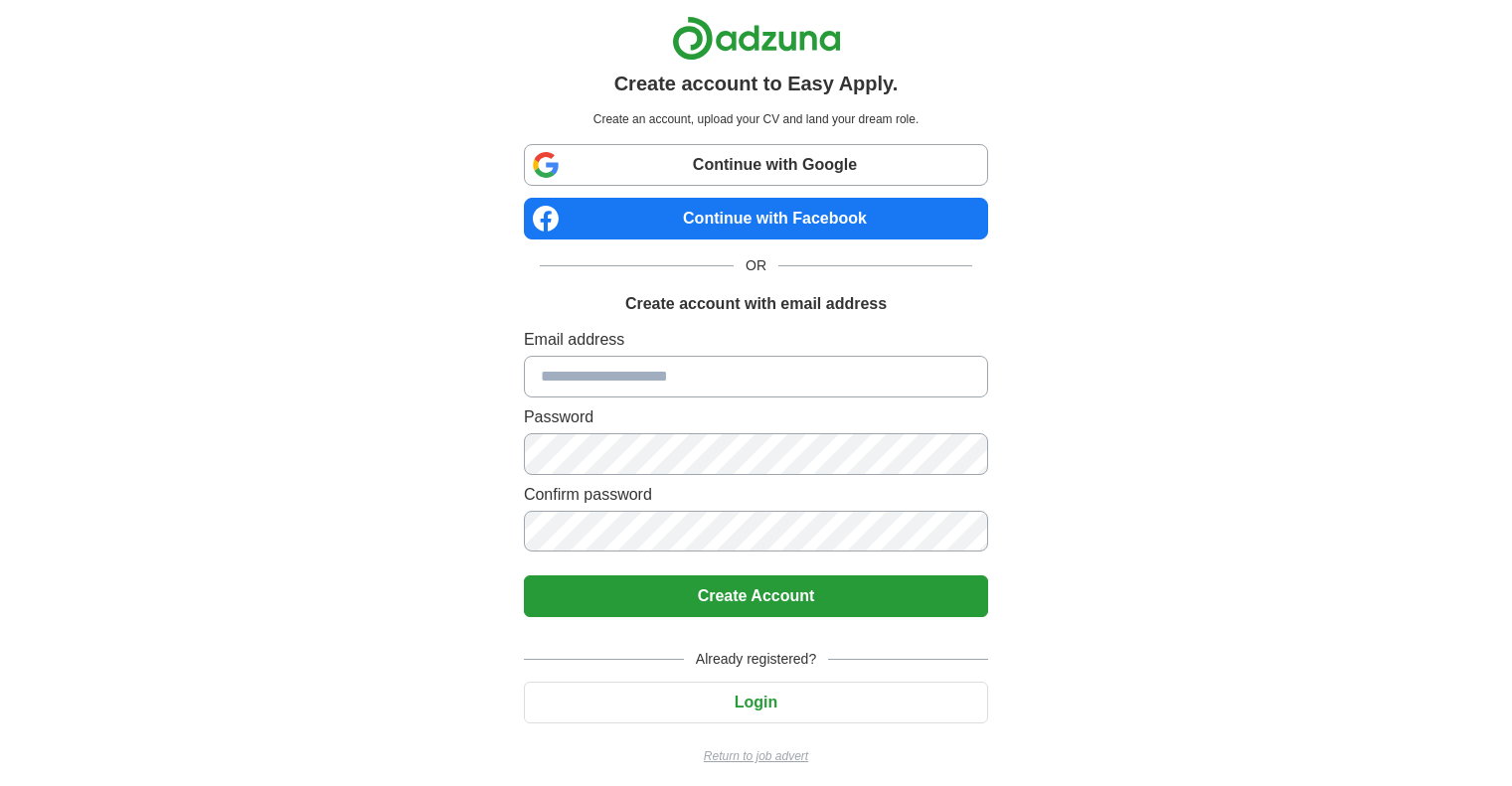 scroll, scrollTop: 0, scrollLeft: 0, axis: both 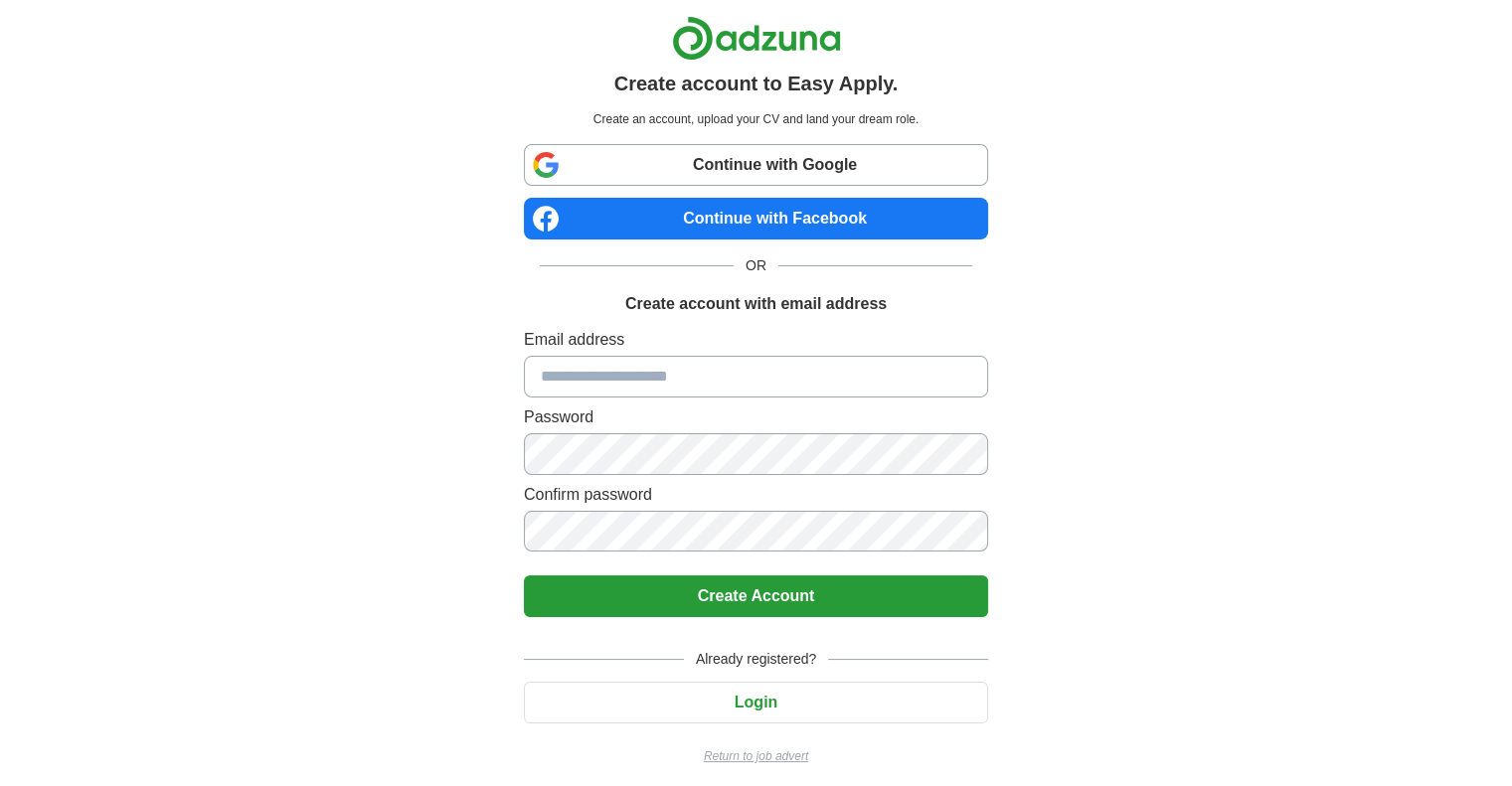 click at bounding box center [756, 377] 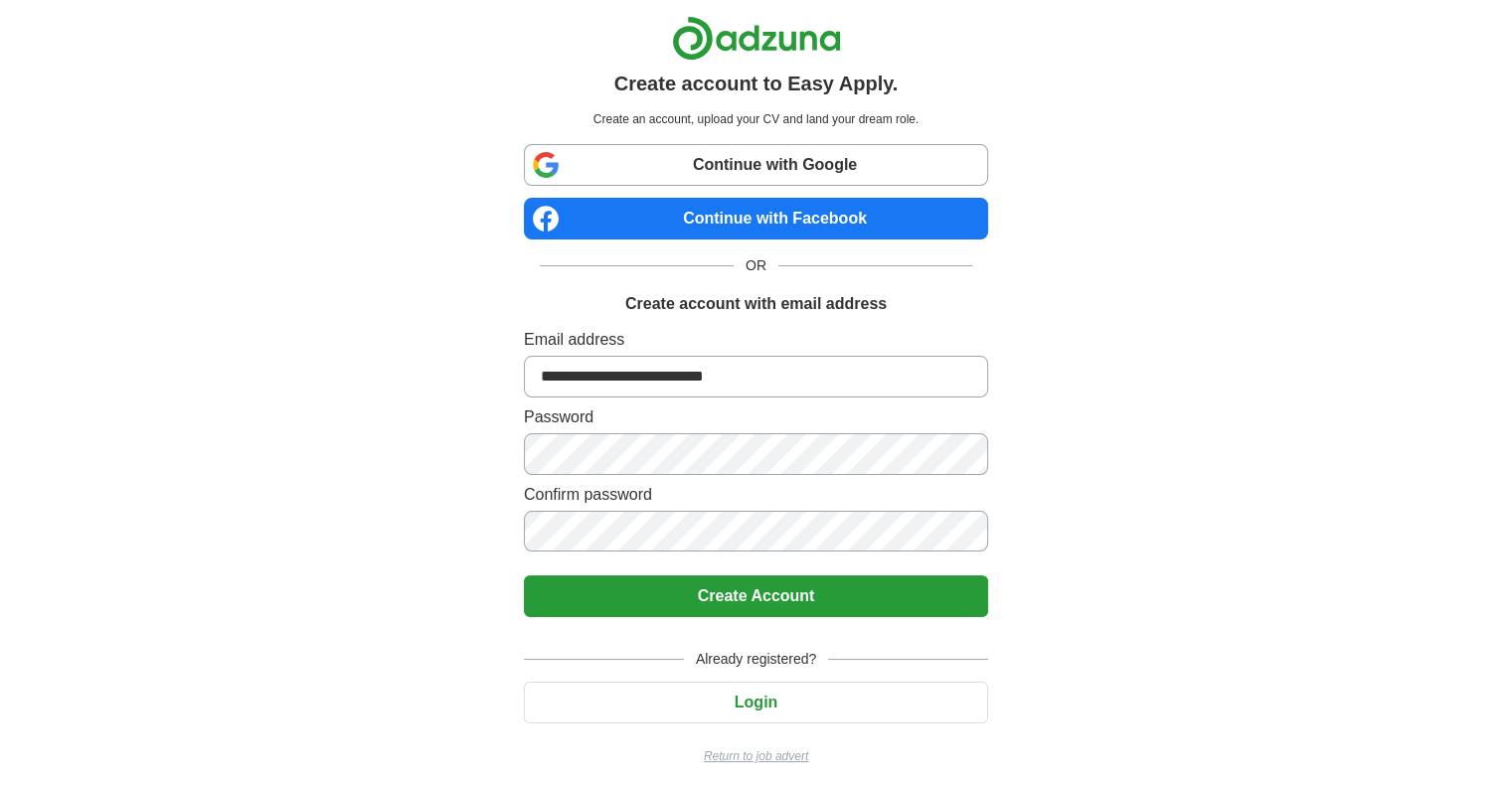 type on "**********" 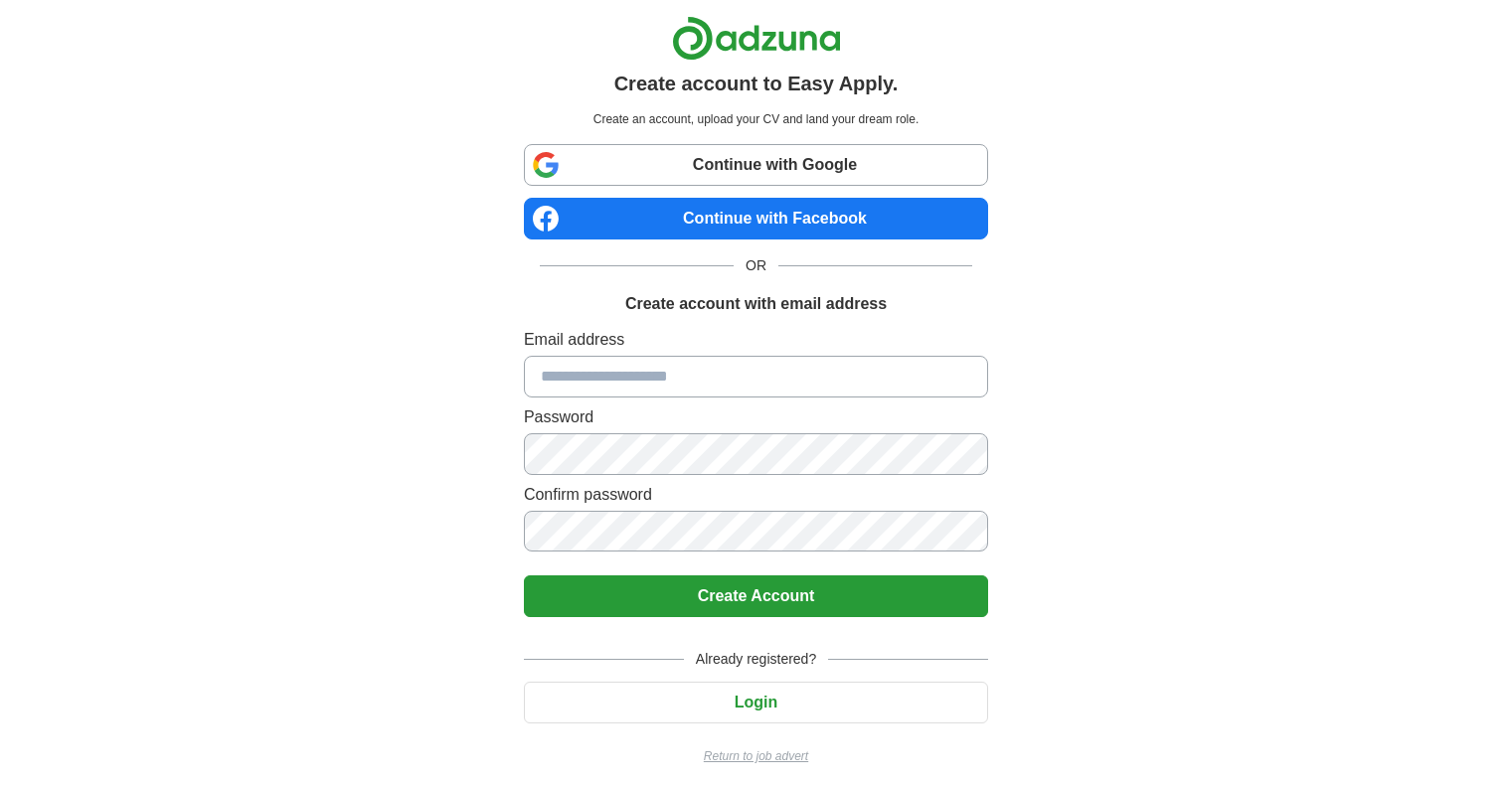 scroll, scrollTop: 0, scrollLeft: 0, axis: both 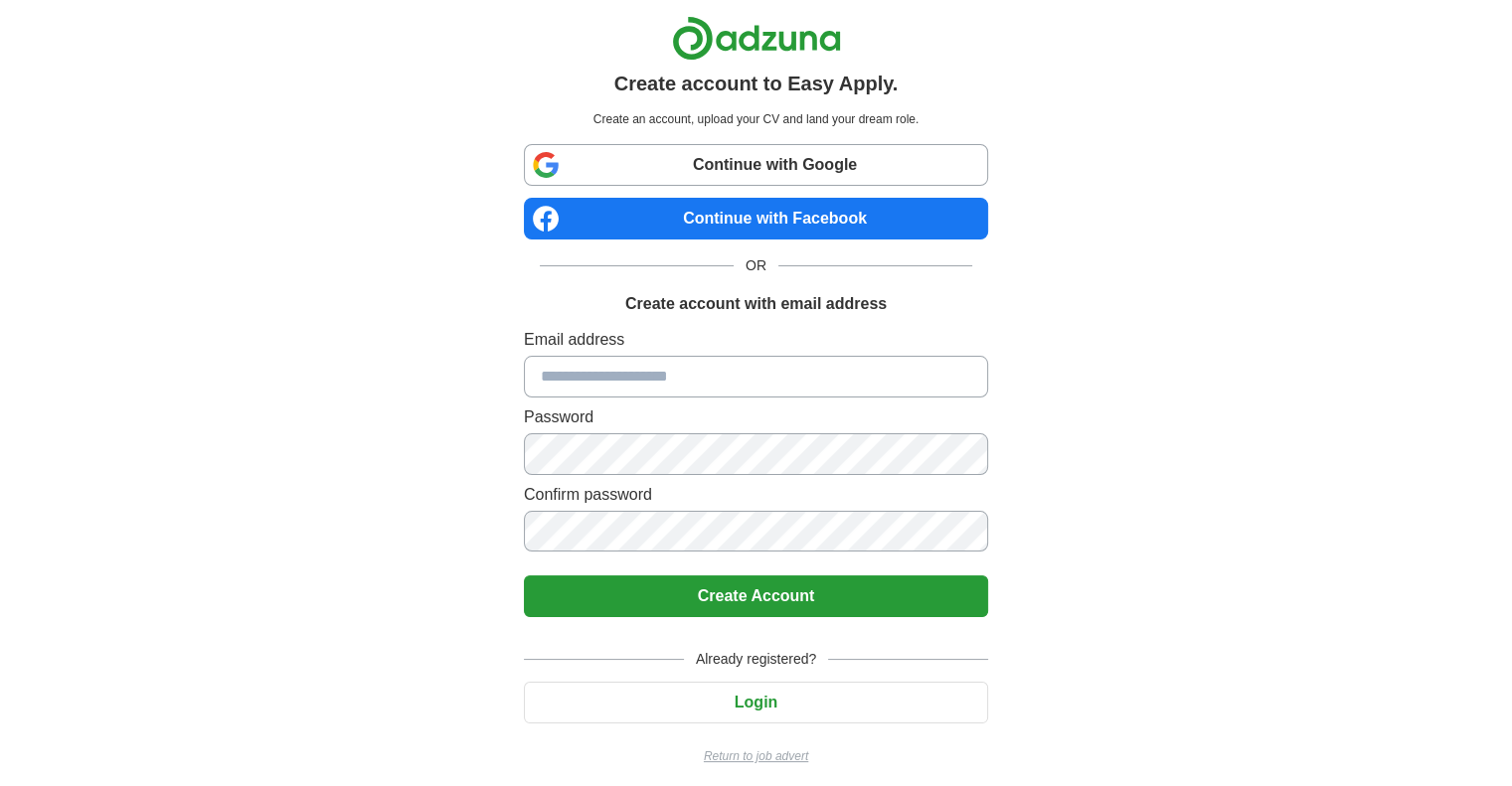 click at bounding box center (756, 377) 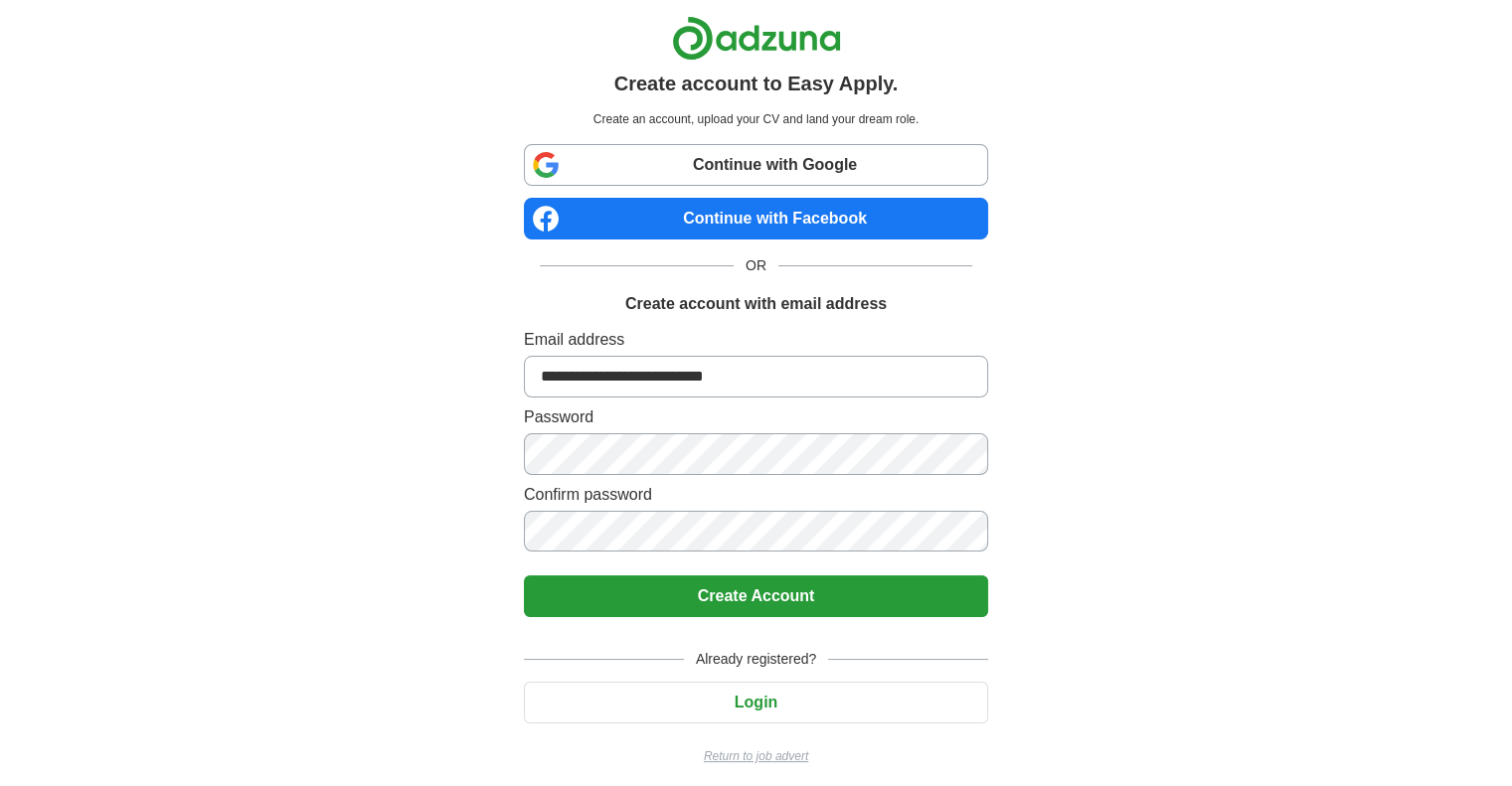 type on "**********" 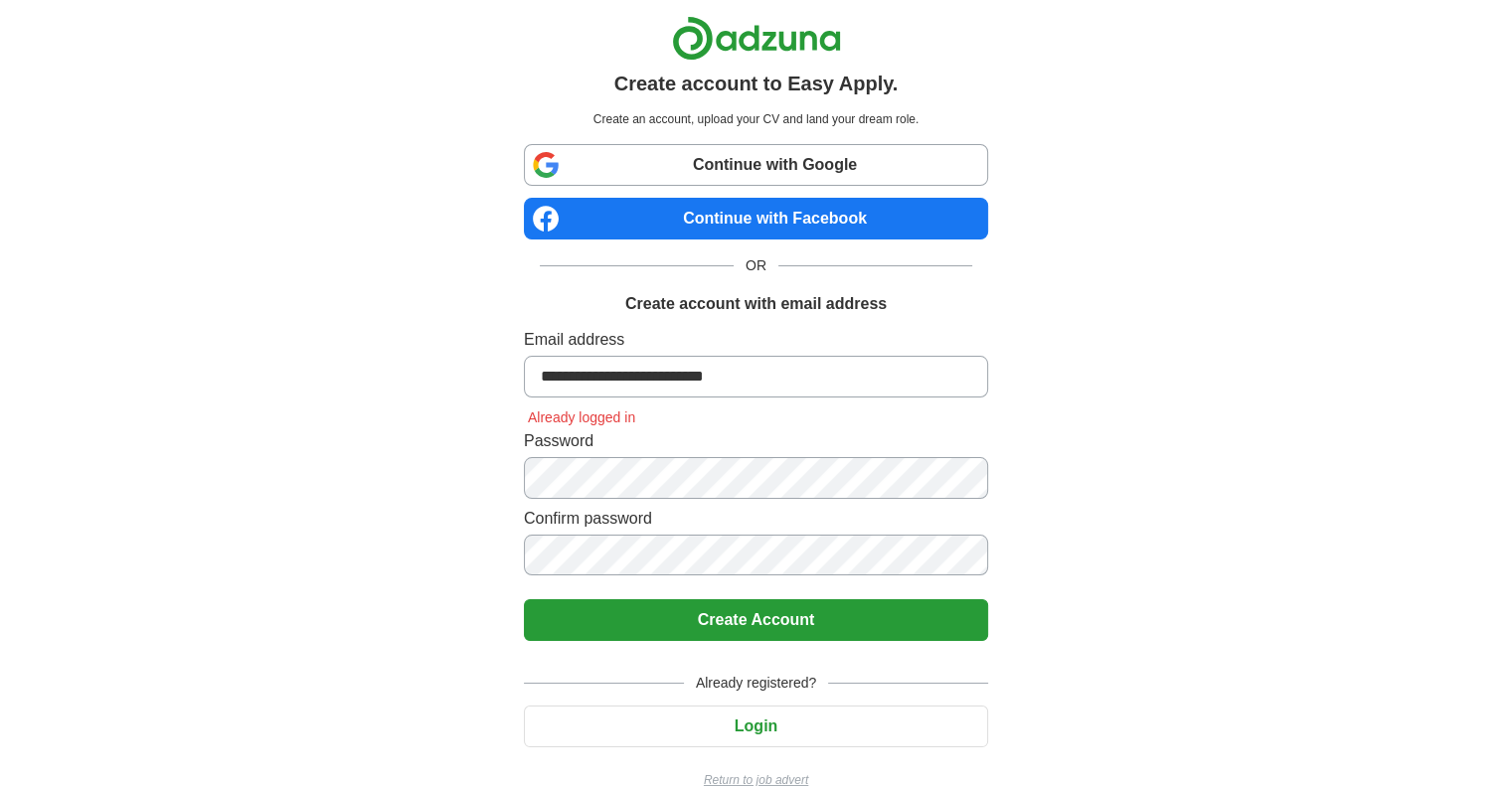 click on "Login" at bounding box center (756, 726) 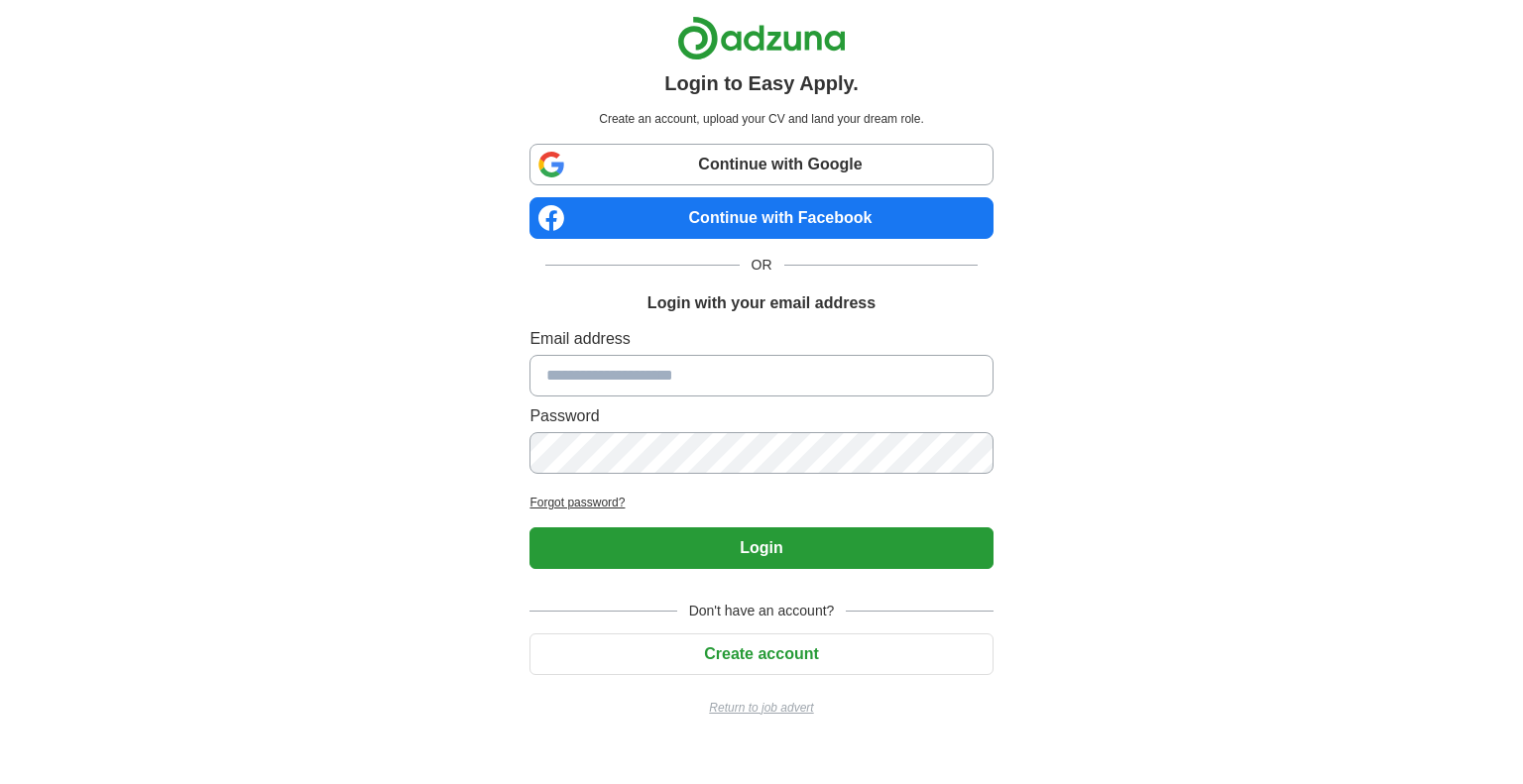 type on "**********" 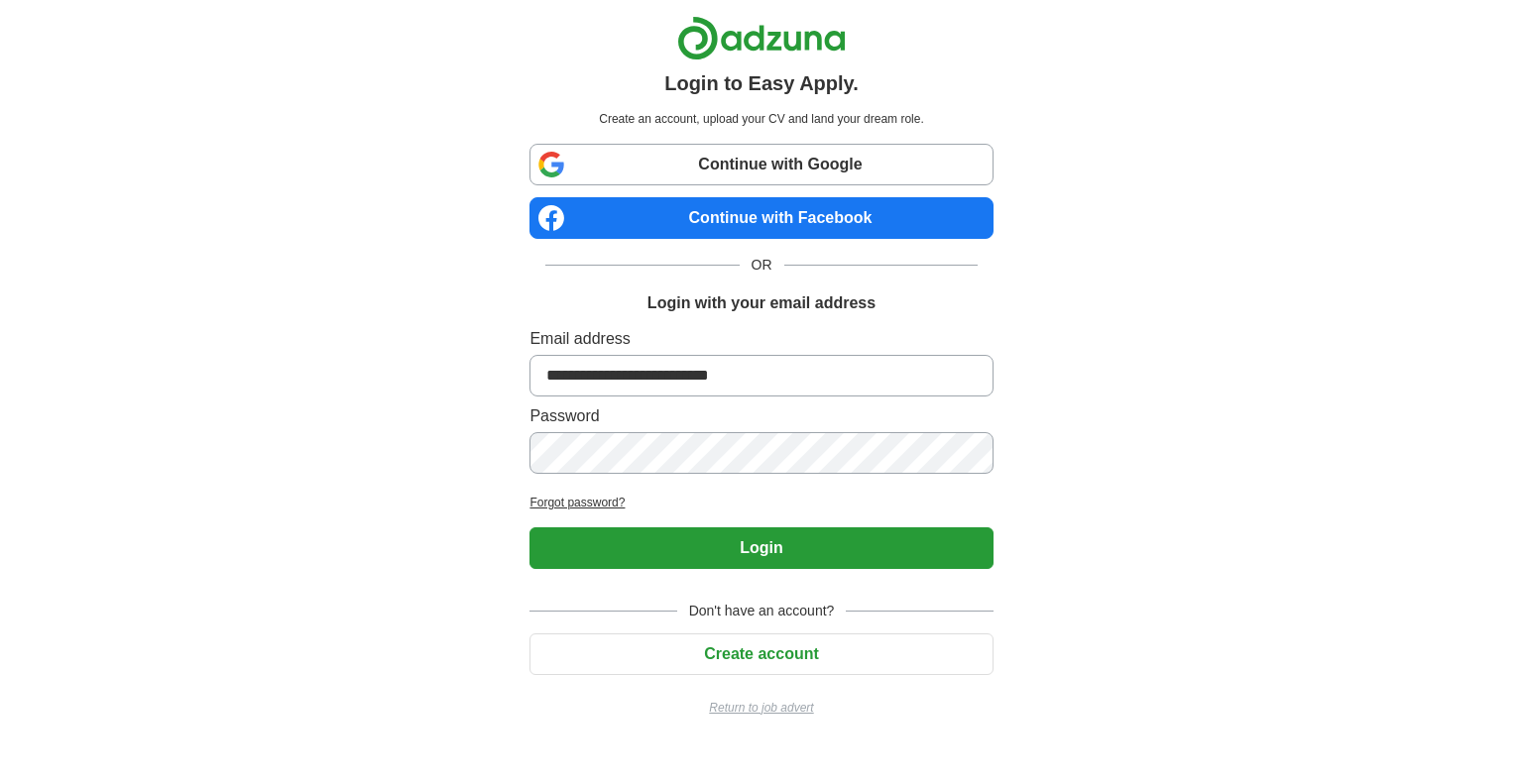 click on "Login" at bounding box center [761, 548] 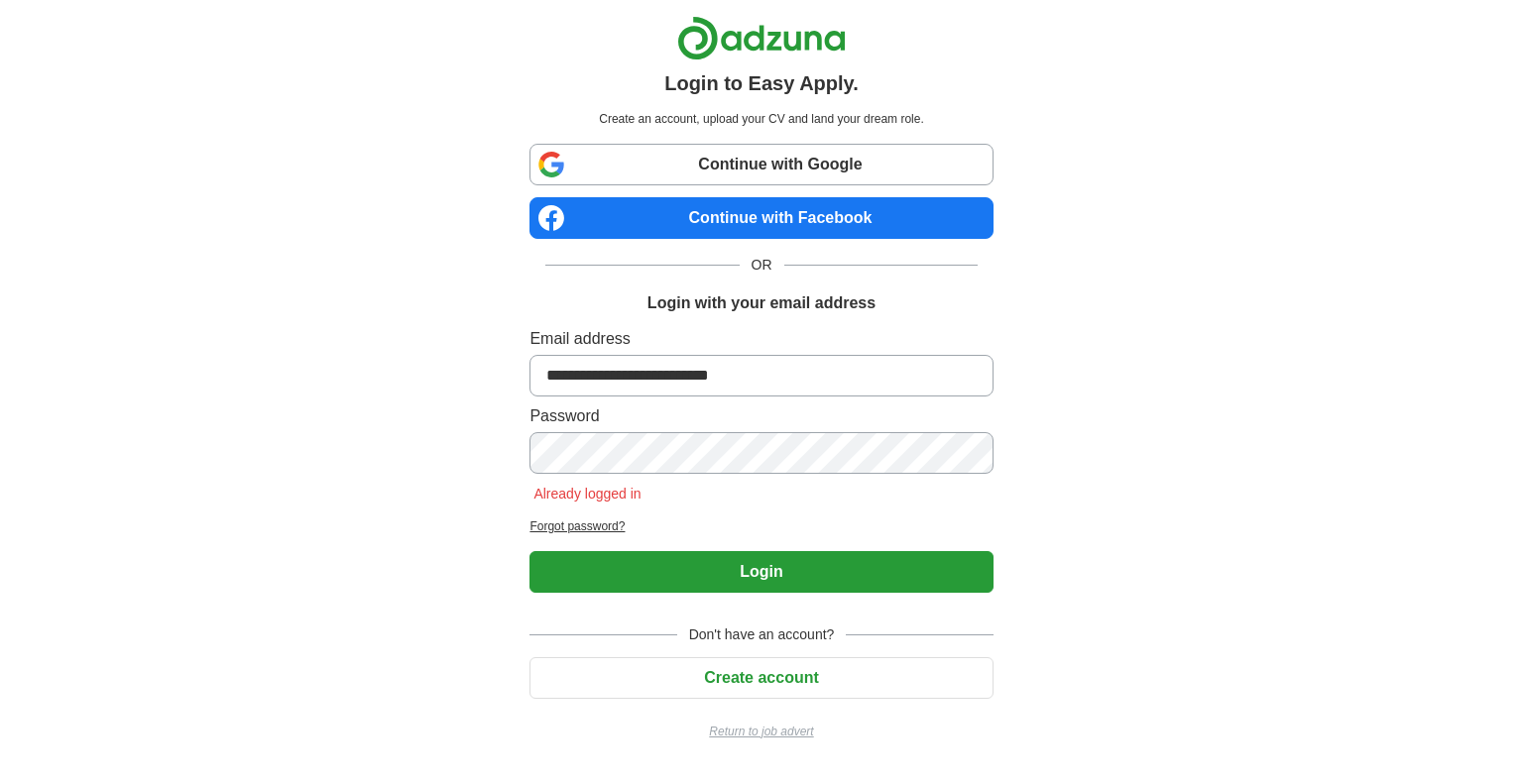 click on "Login" at bounding box center [761, 572] 